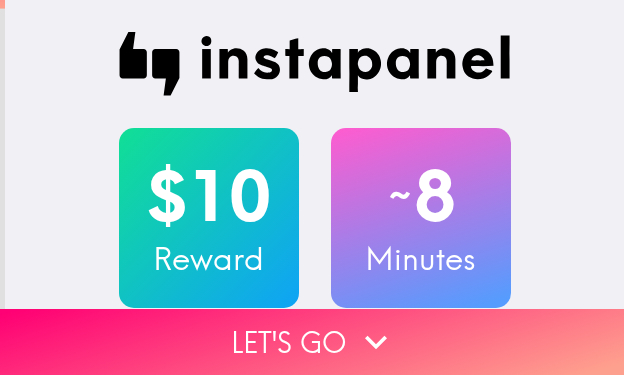 scroll, scrollTop: 0, scrollLeft: 0, axis: both 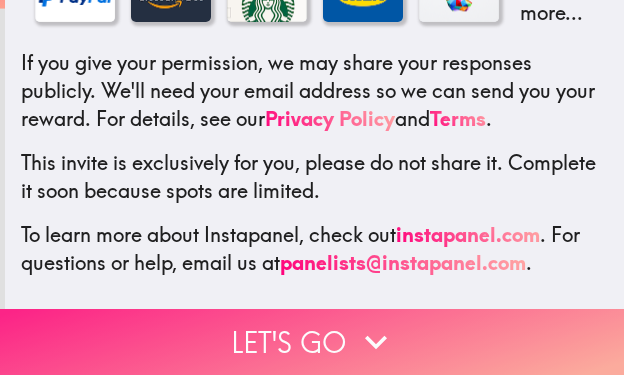 click on "Let's go" at bounding box center (312, 342) 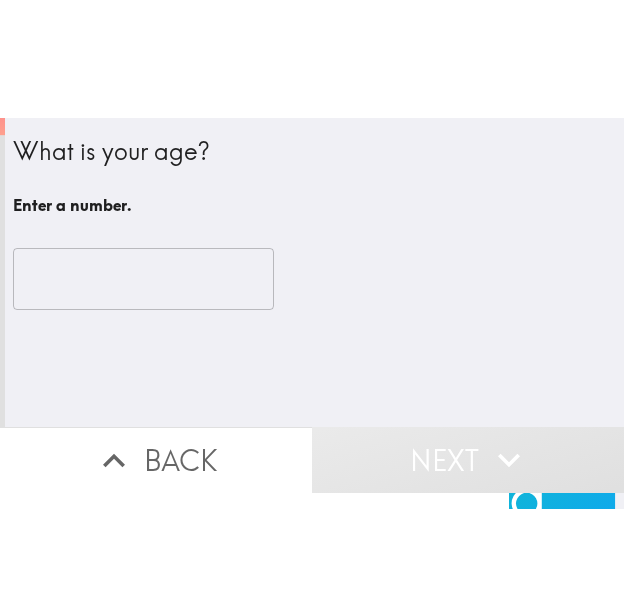 scroll, scrollTop: 0, scrollLeft: 0, axis: both 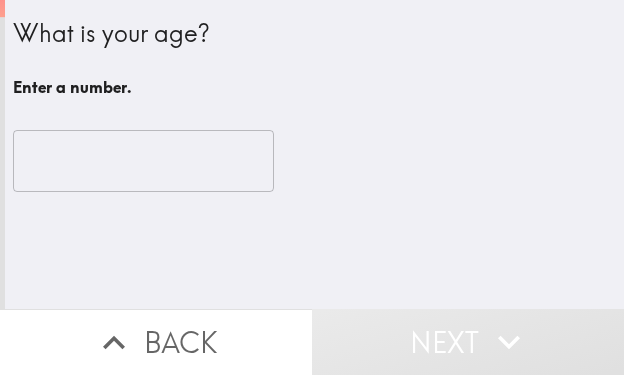 type 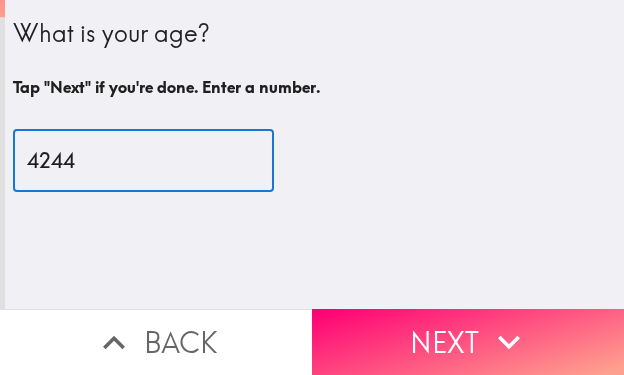 click on "4244" at bounding box center (143, 161) 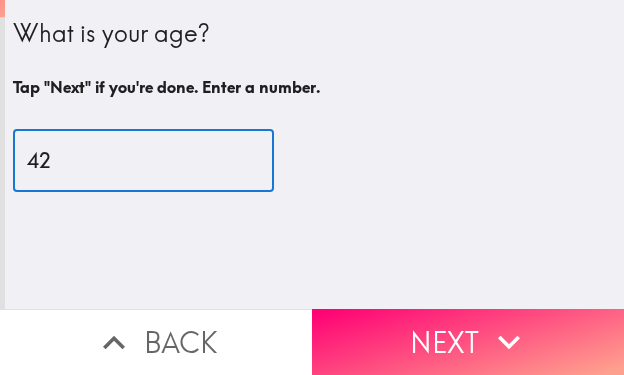 type on "42" 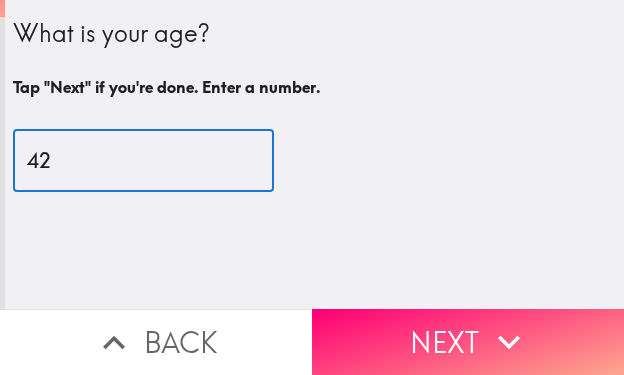 click on "Next" at bounding box center [468, 342] 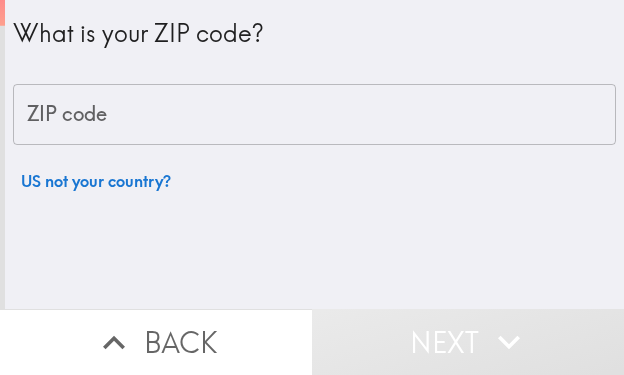 click on "ZIP code" at bounding box center (314, 115) 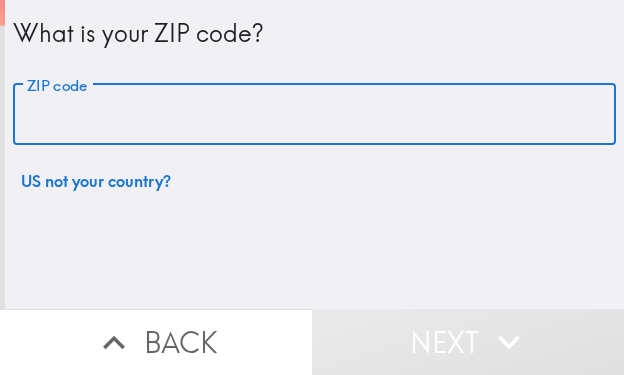 paste on "11428" 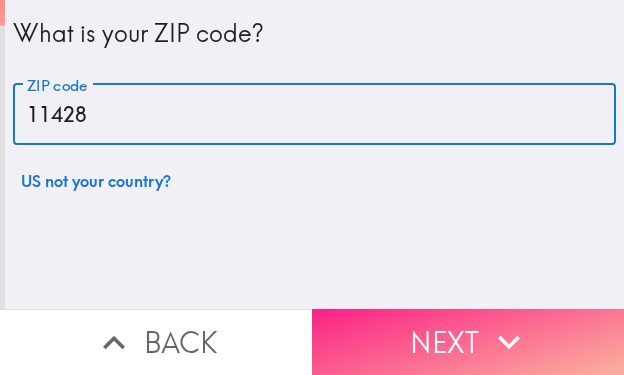 type on "11428" 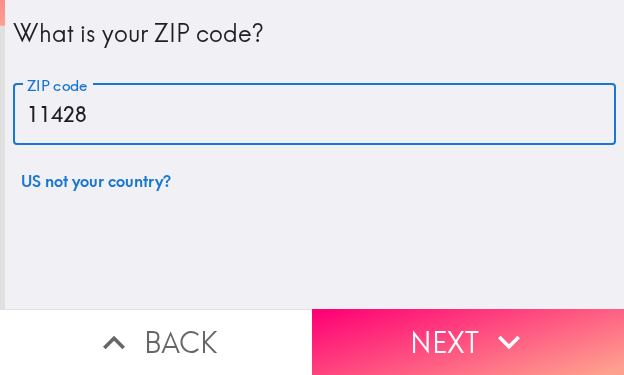 click on "Next" at bounding box center (468, 342) 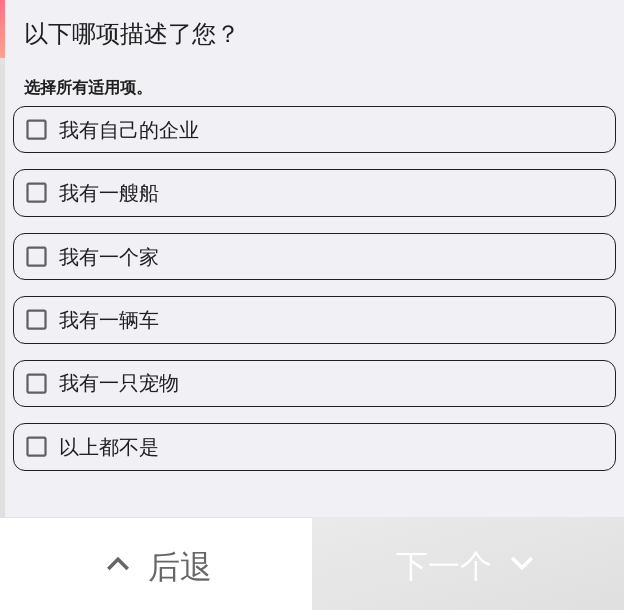 click on "我有自己的企业" at bounding box center [314, 129] 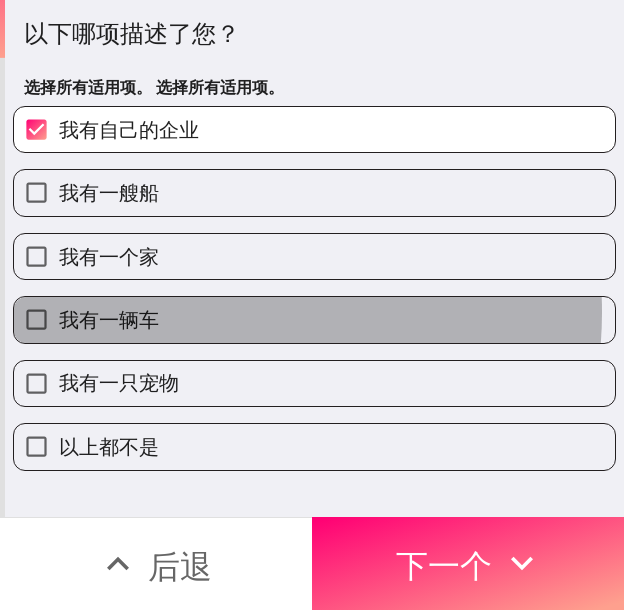 click on "我有一辆车" at bounding box center (314, 319) 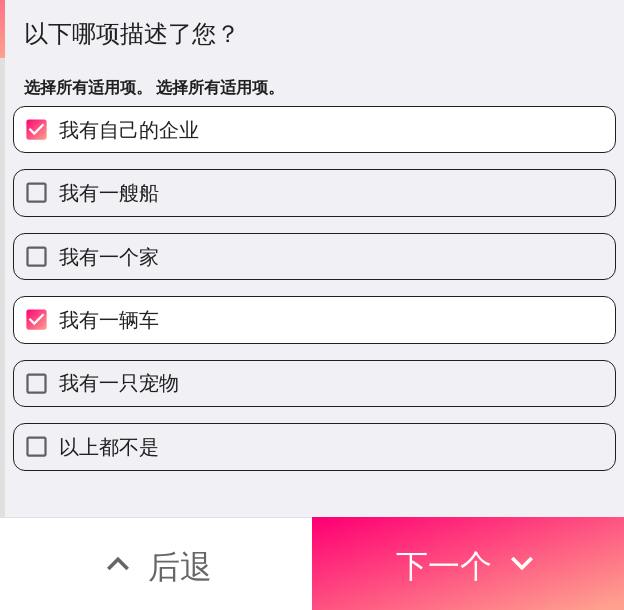 click on "我有一只宠物" at bounding box center [314, 383] 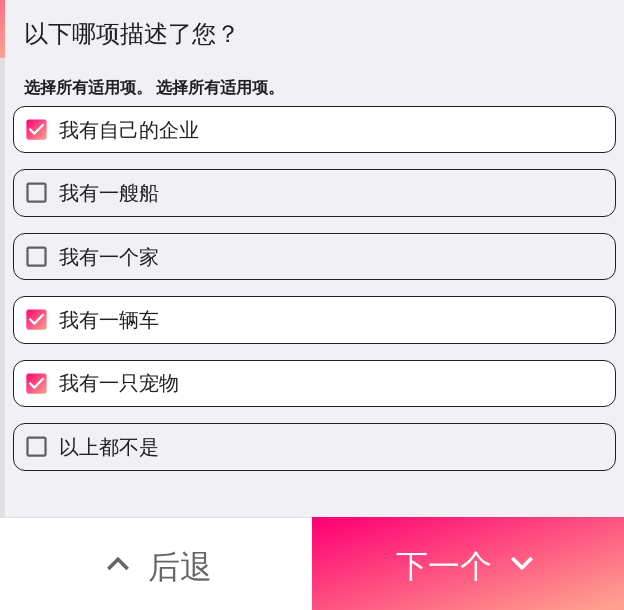 click on "我有一个家" at bounding box center [314, 256] 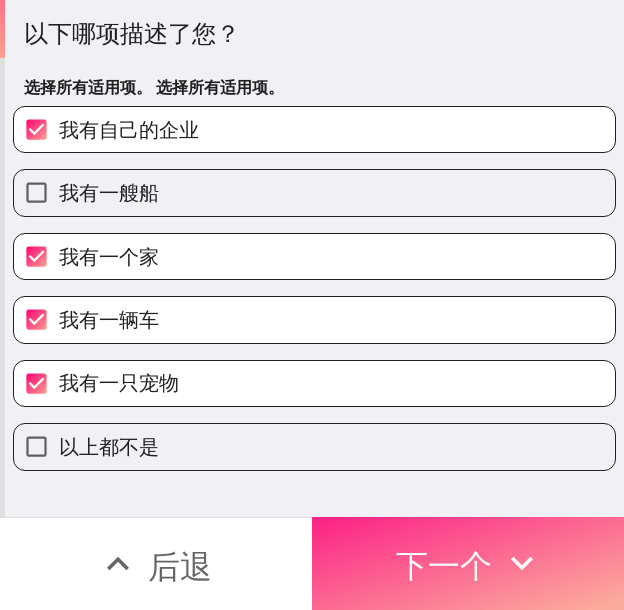 click on "下一个" at bounding box center (444, 566) 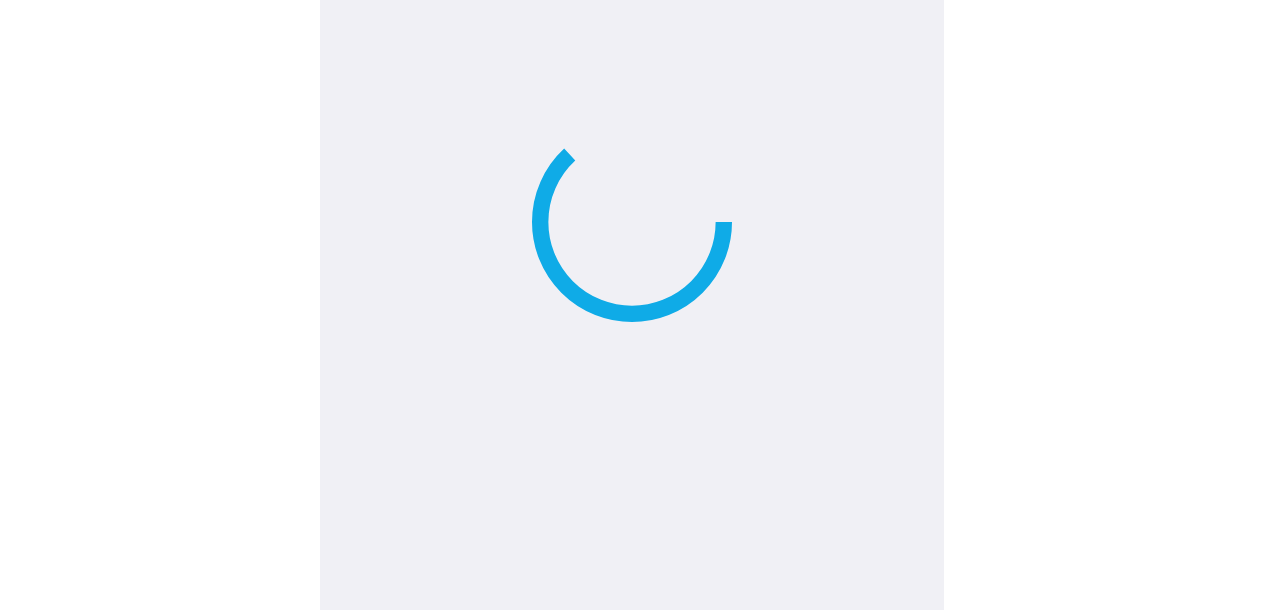 scroll, scrollTop: 0, scrollLeft: 0, axis: both 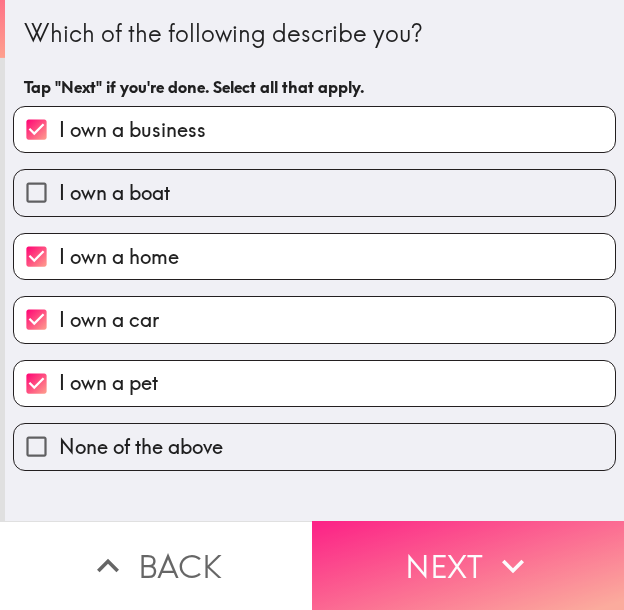 click on "Next" at bounding box center (468, 565) 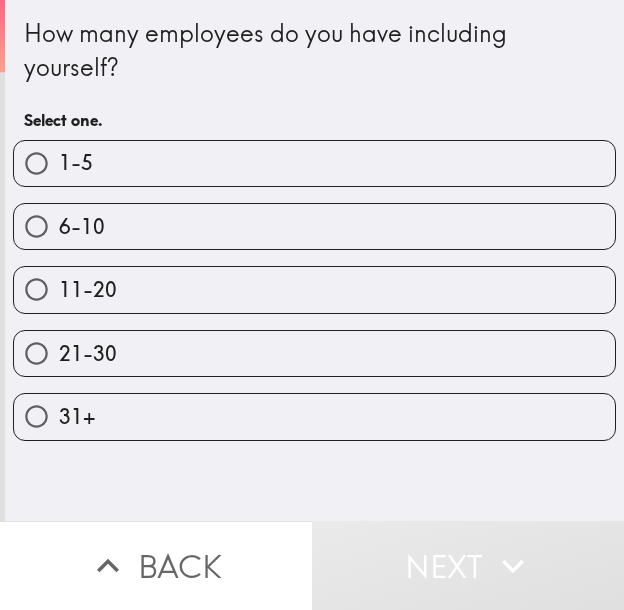 type 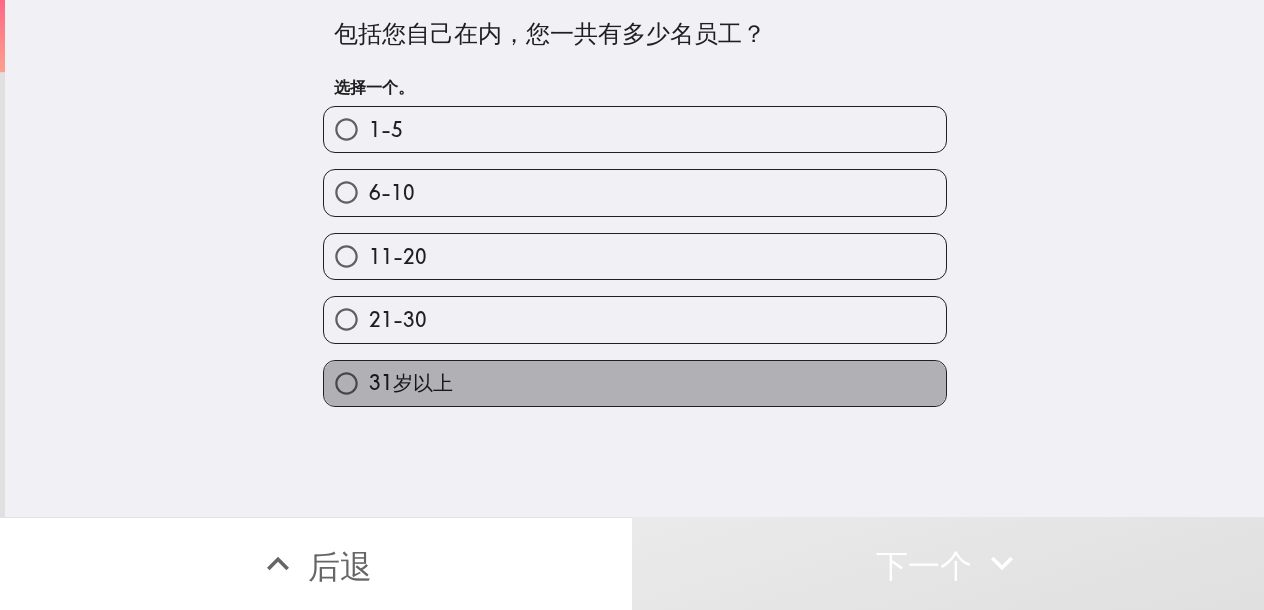 click on "31岁以上" at bounding box center (635, 383) 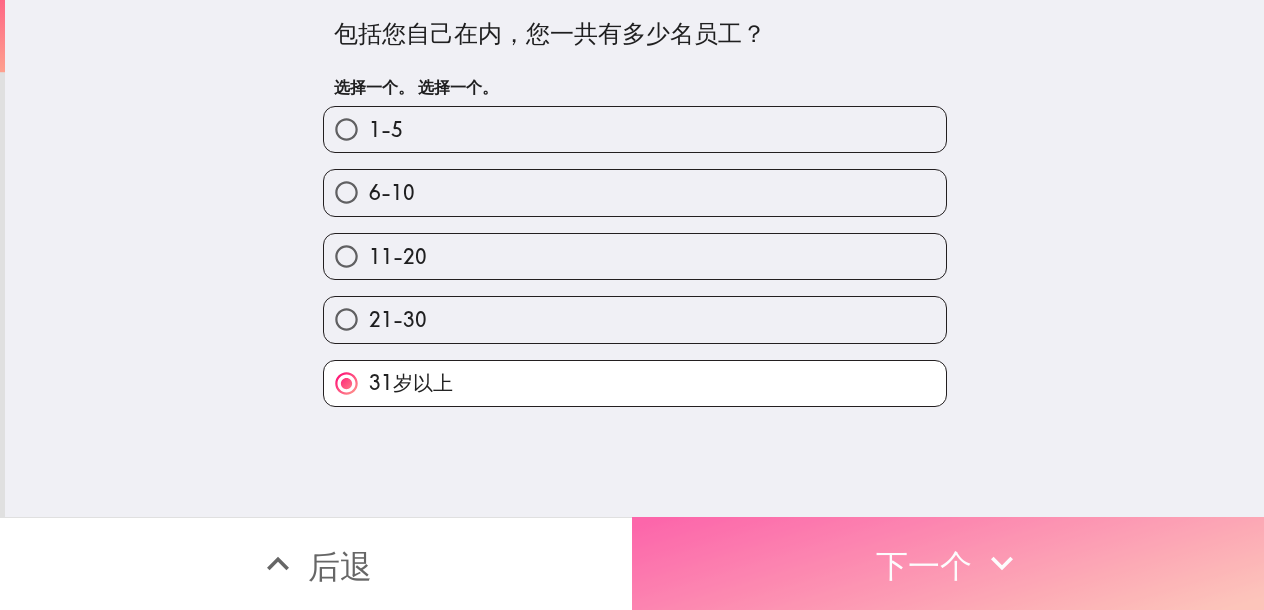 click on "下一个" at bounding box center (924, 566) 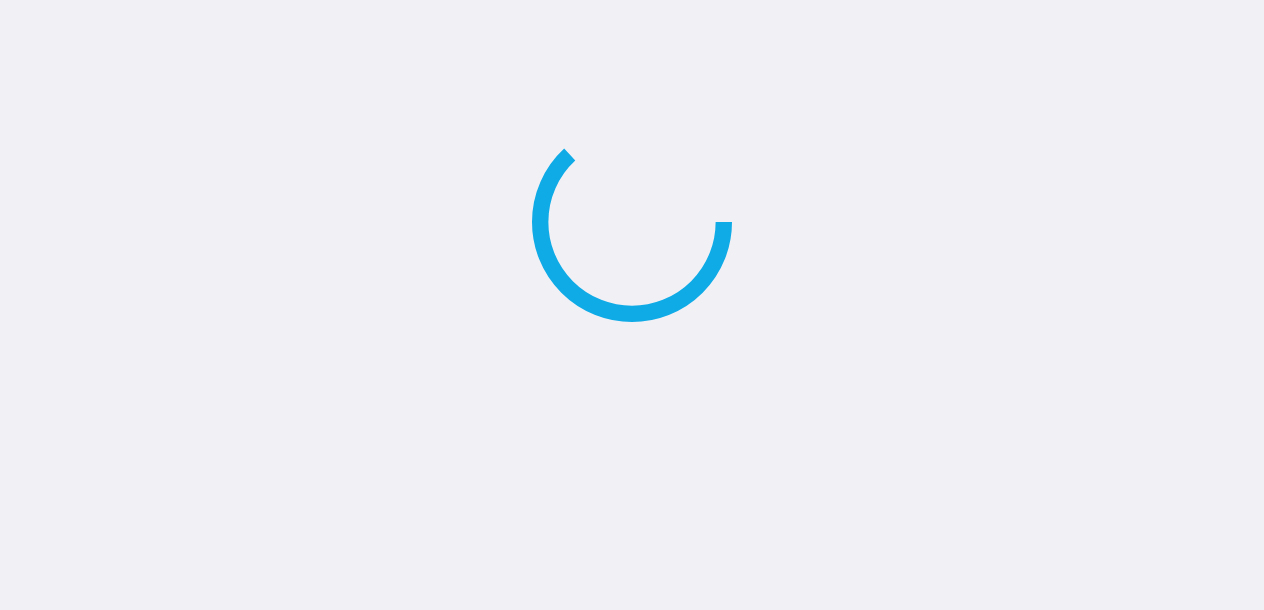 scroll, scrollTop: 0, scrollLeft: 0, axis: both 